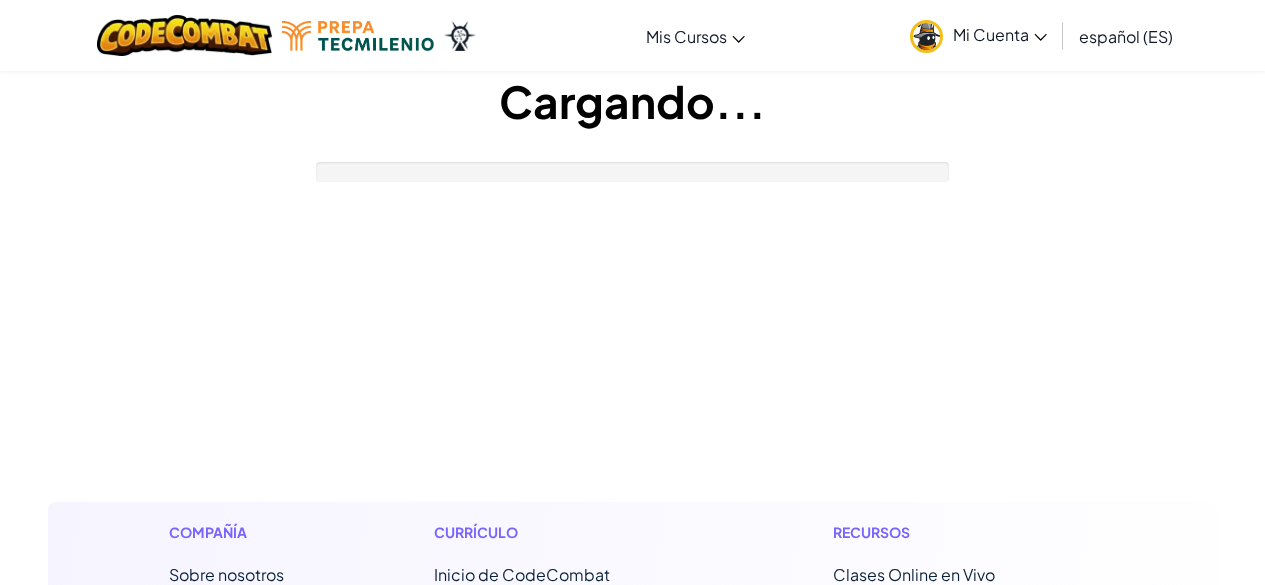 scroll, scrollTop: 0, scrollLeft: 0, axis: both 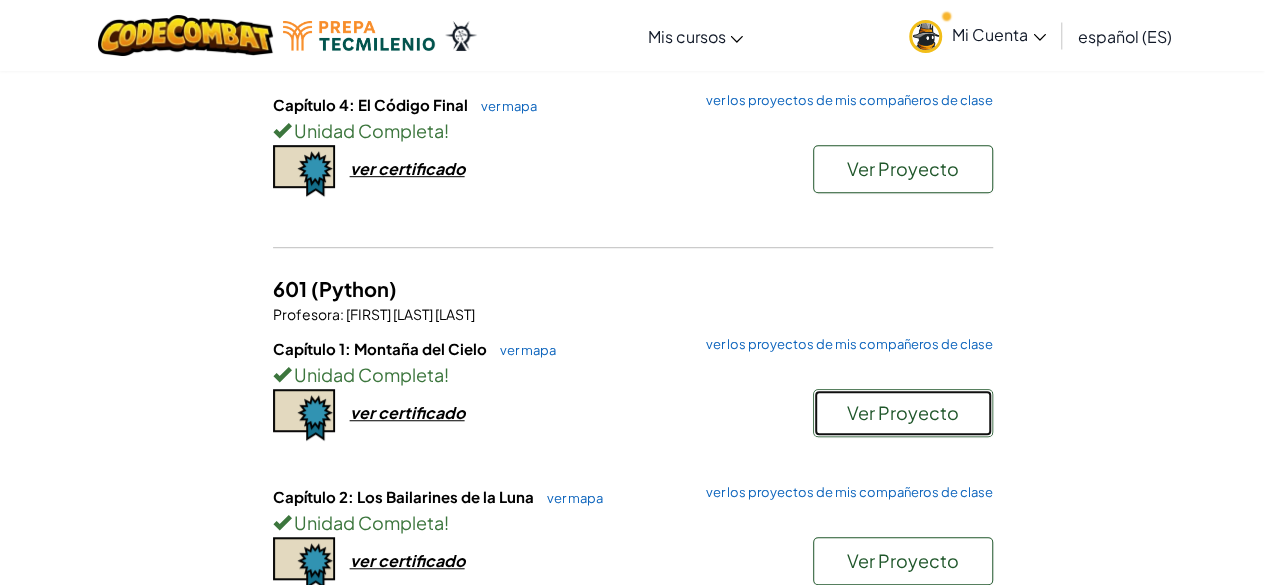 click on "Ver Proyecto" at bounding box center [903, 412] 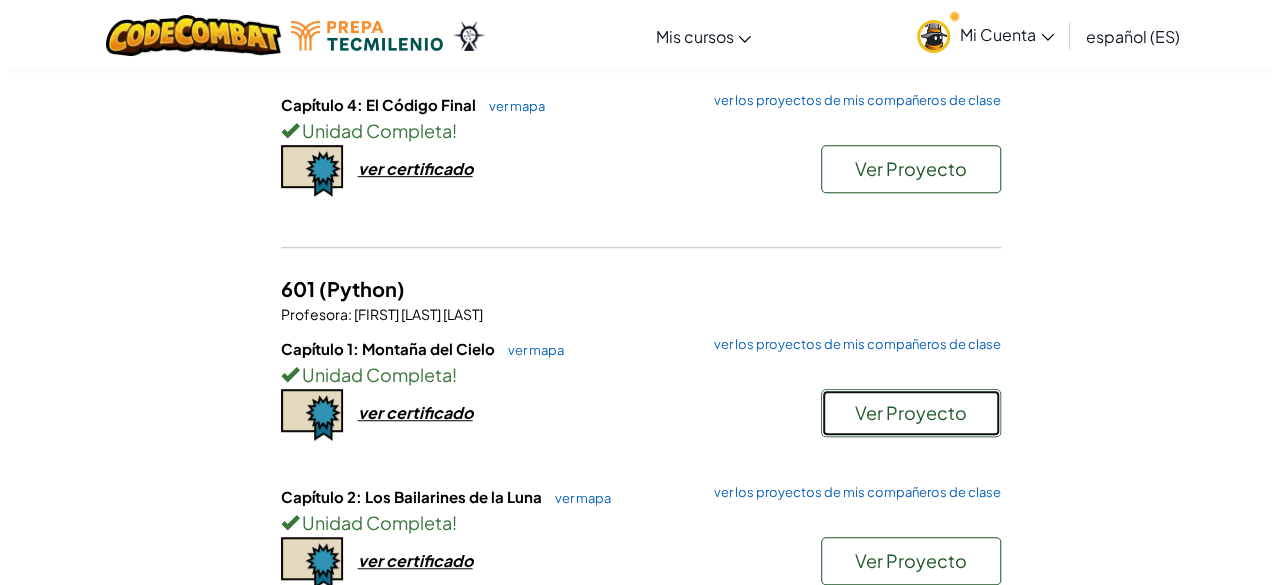scroll, scrollTop: 0, scrollLeft: 0, axis: both 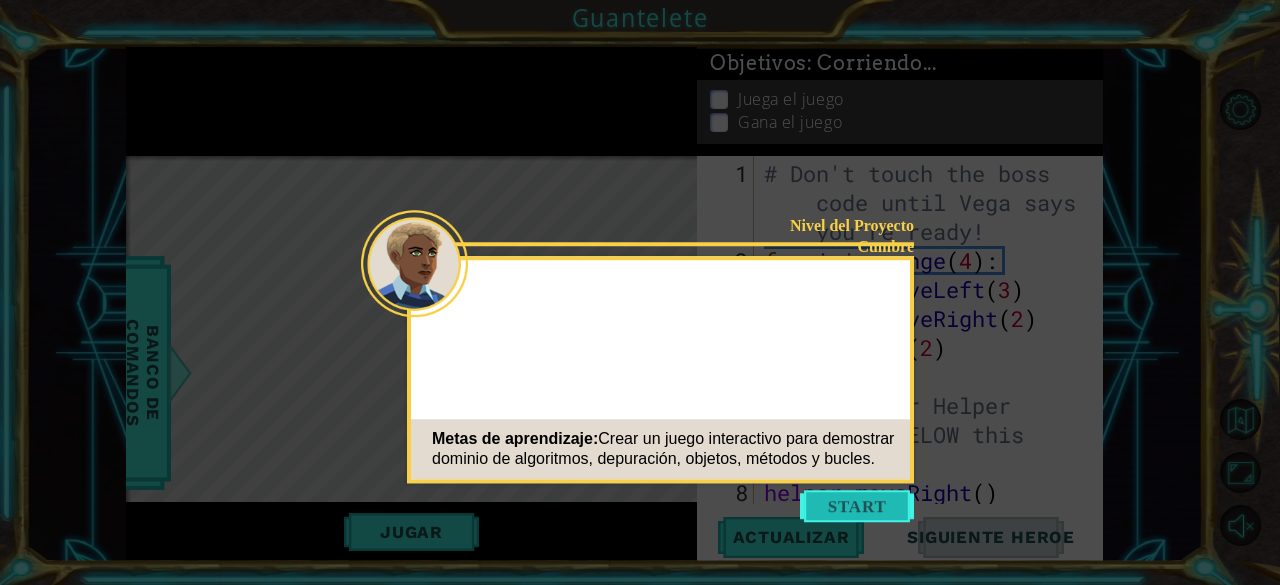 click at bounding box center [857, 506] 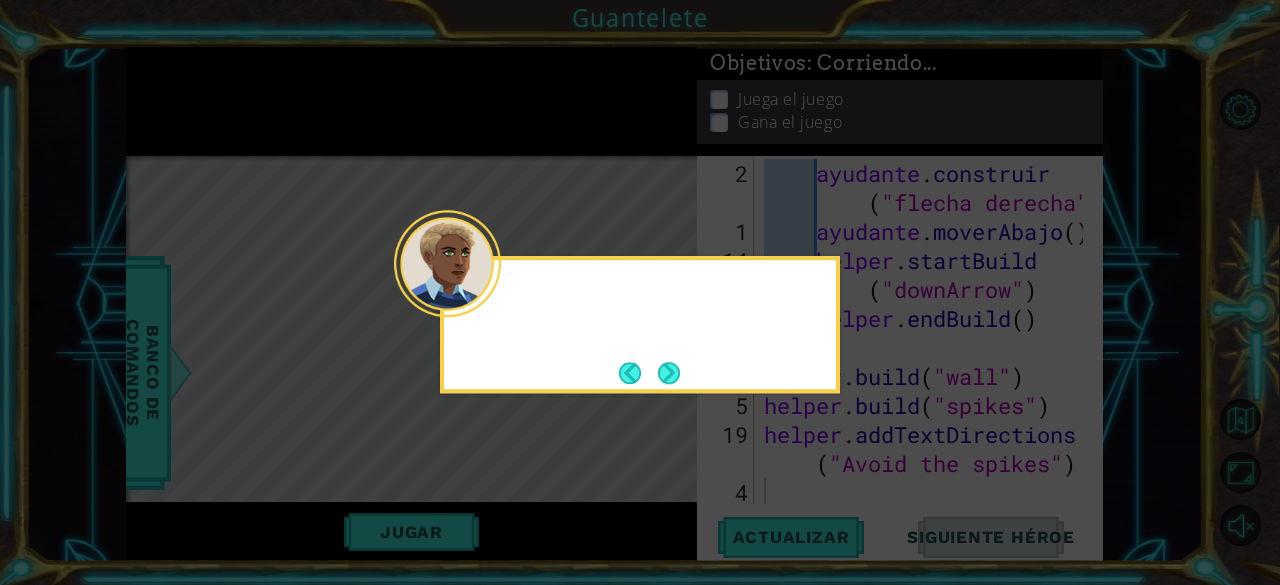 scroll, scrollTop: 464, scrollLeft: 0, axis: vertical 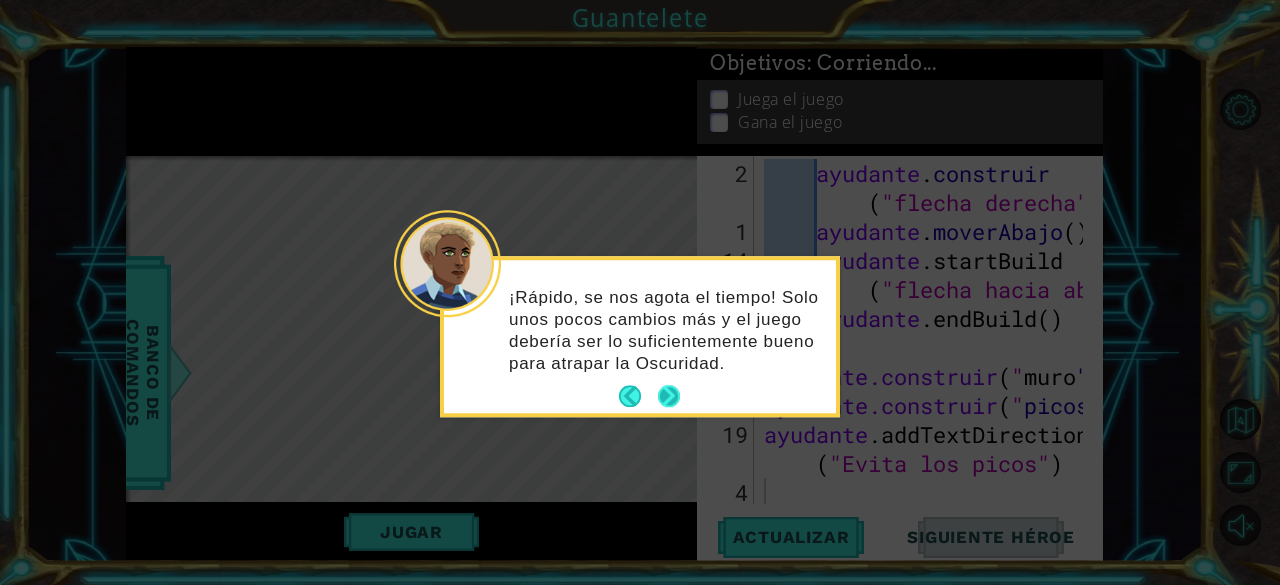 click at bounding box center (669, 397) 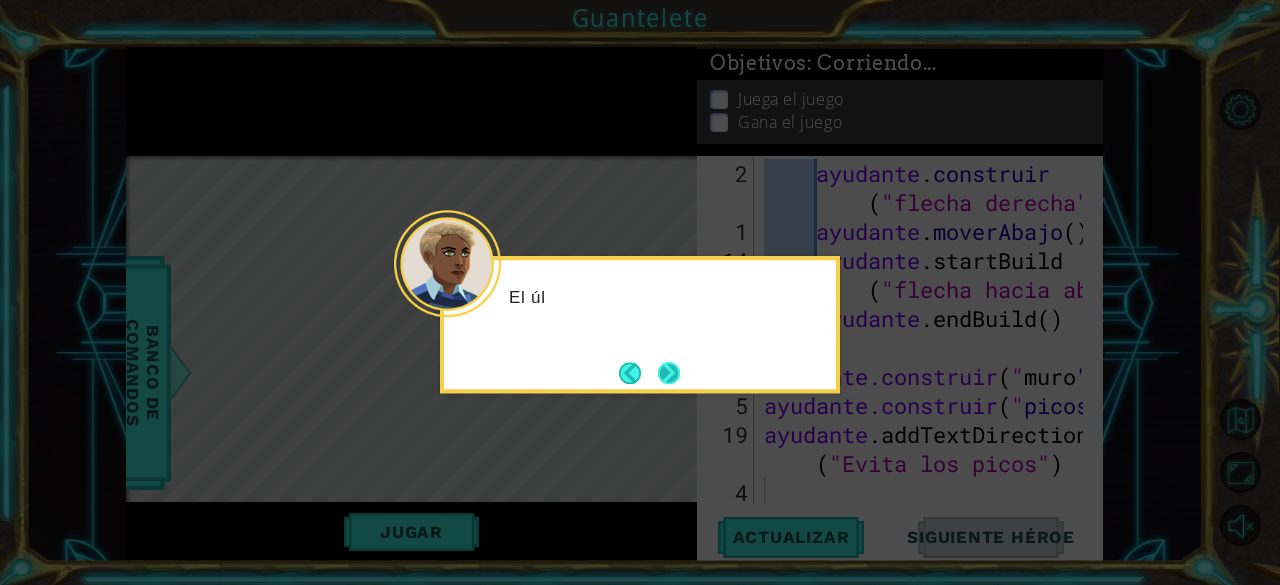click at bounding box center (669, 373) 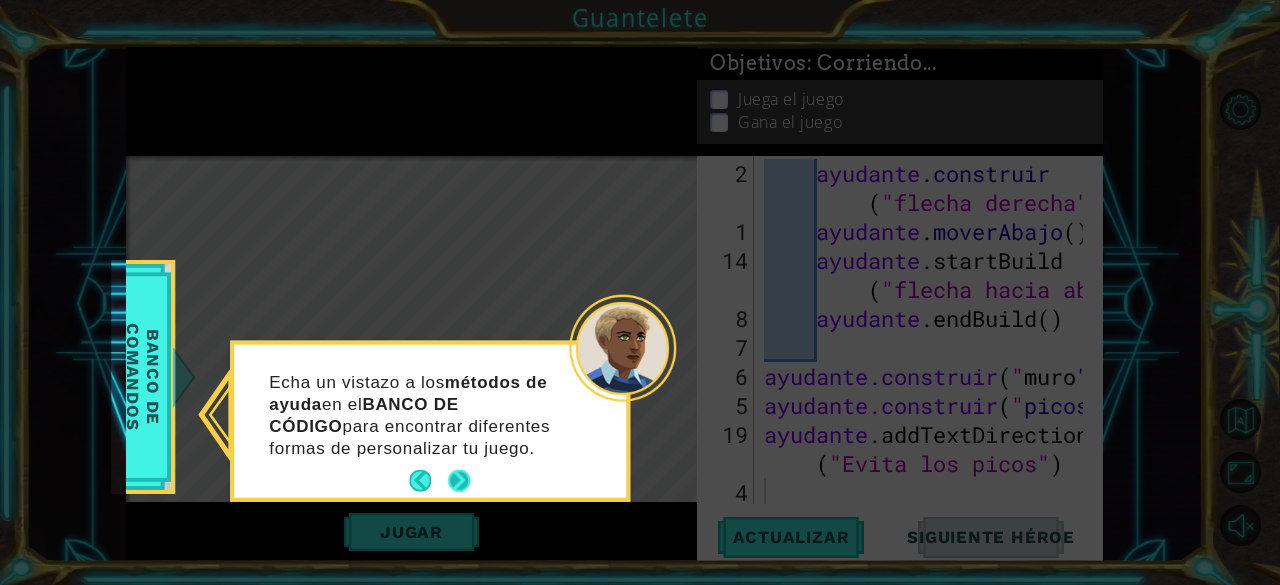 click at bounding box center (459, 481) 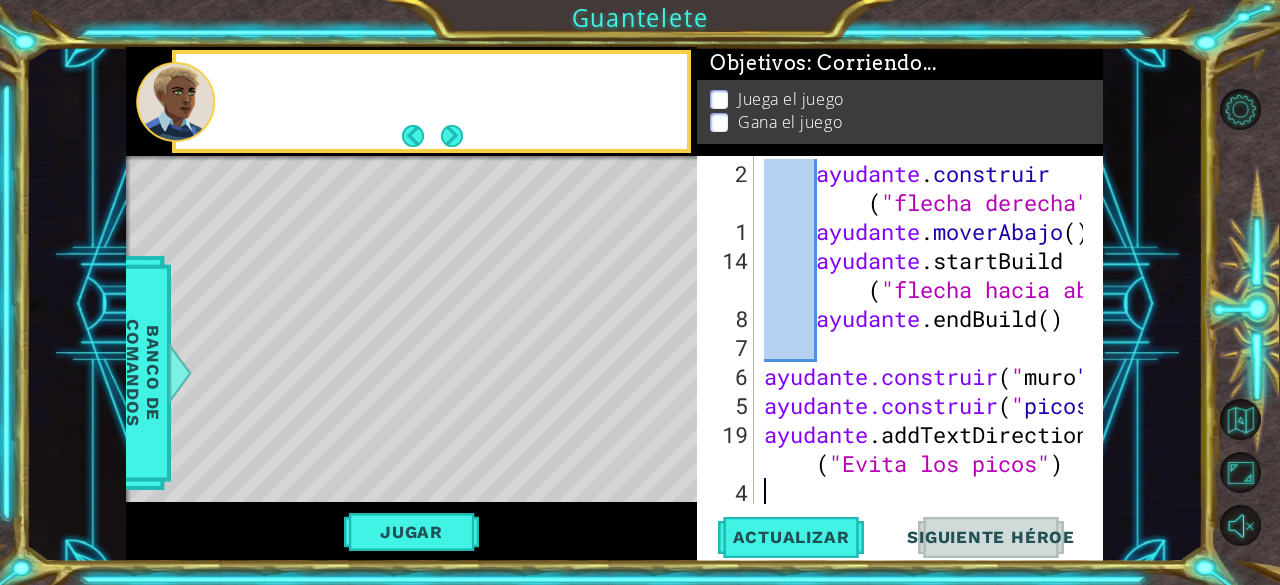 click at bounding box center (588, 450) 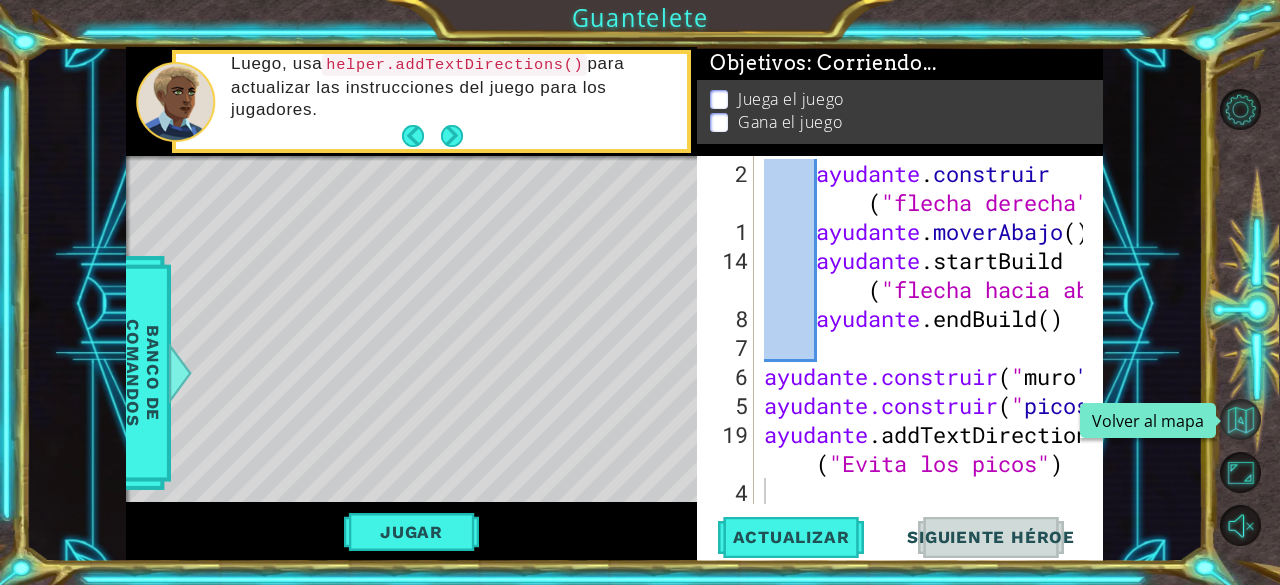 click at bounding box center [1240, 419] 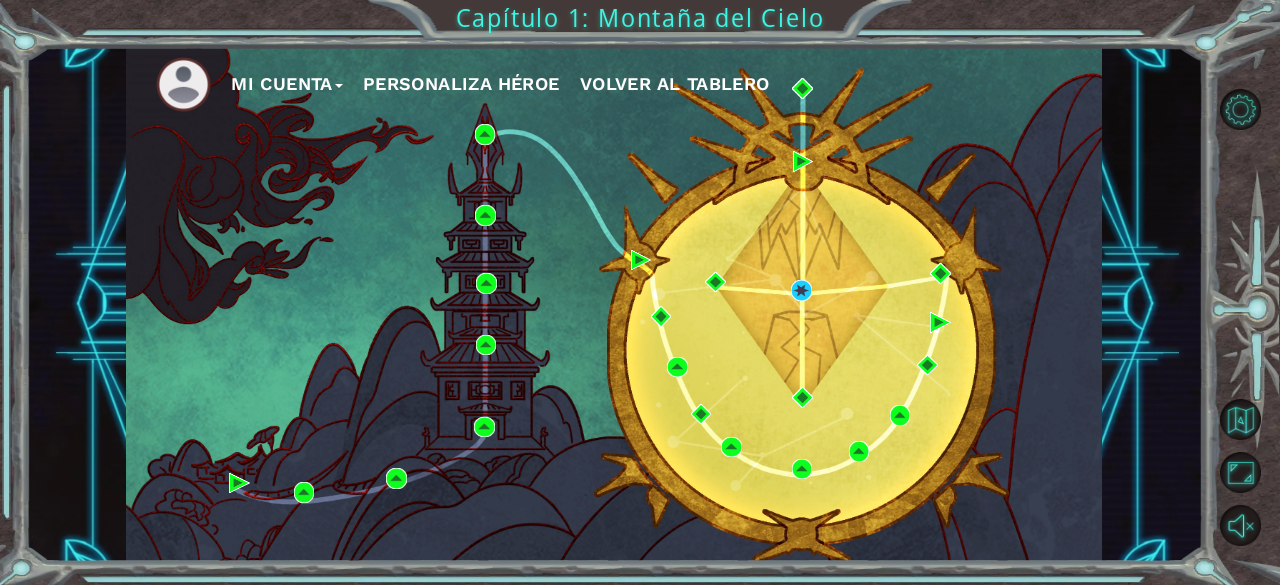 click on "Mi Cuenta
Personaliza Héroe
Volver al tablero                             Capítulo 1: Montaña del Cielo" at bounding box center (640, 292) 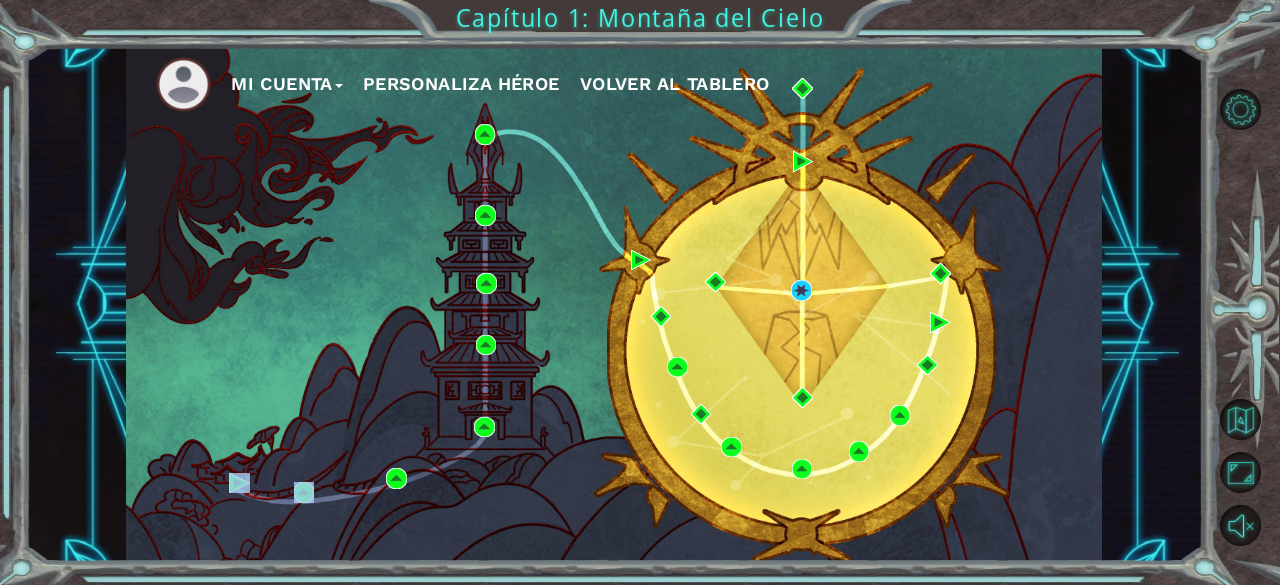 click on "Mi Cuenta
Personaliza Héroe
Volver al tablero                             Capítulo 1: Montaña del Cielo" at bounding box center [640, 292] 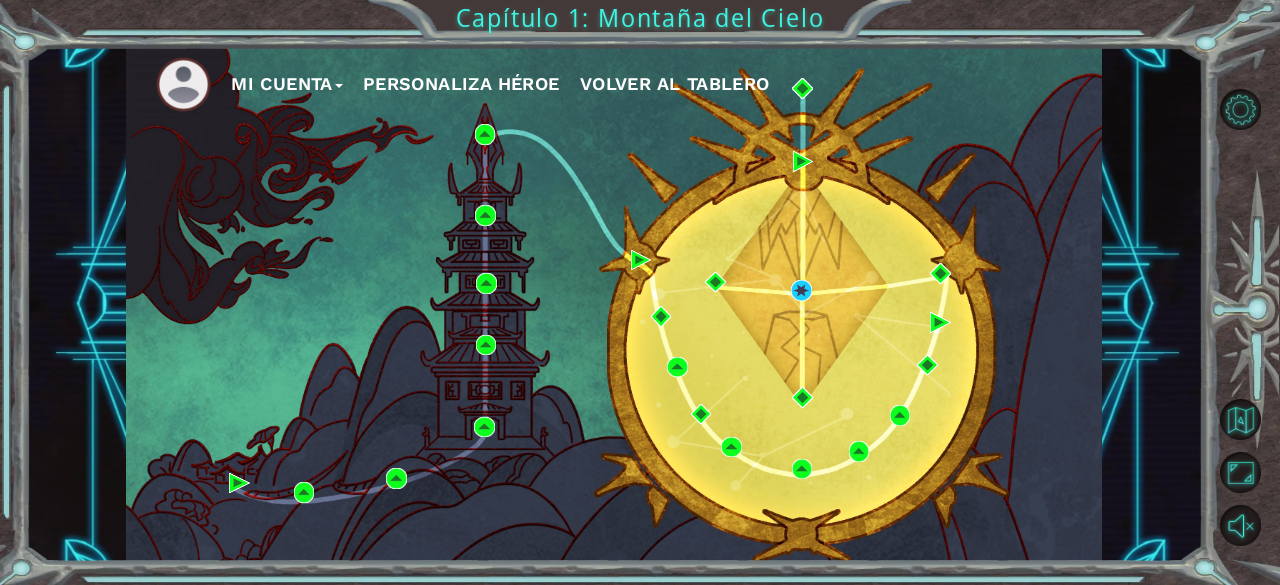 drag, startPoint x: 441, startPoint y: 17, endPoint x: 728, endPoint y: 9, distance: 287.11148 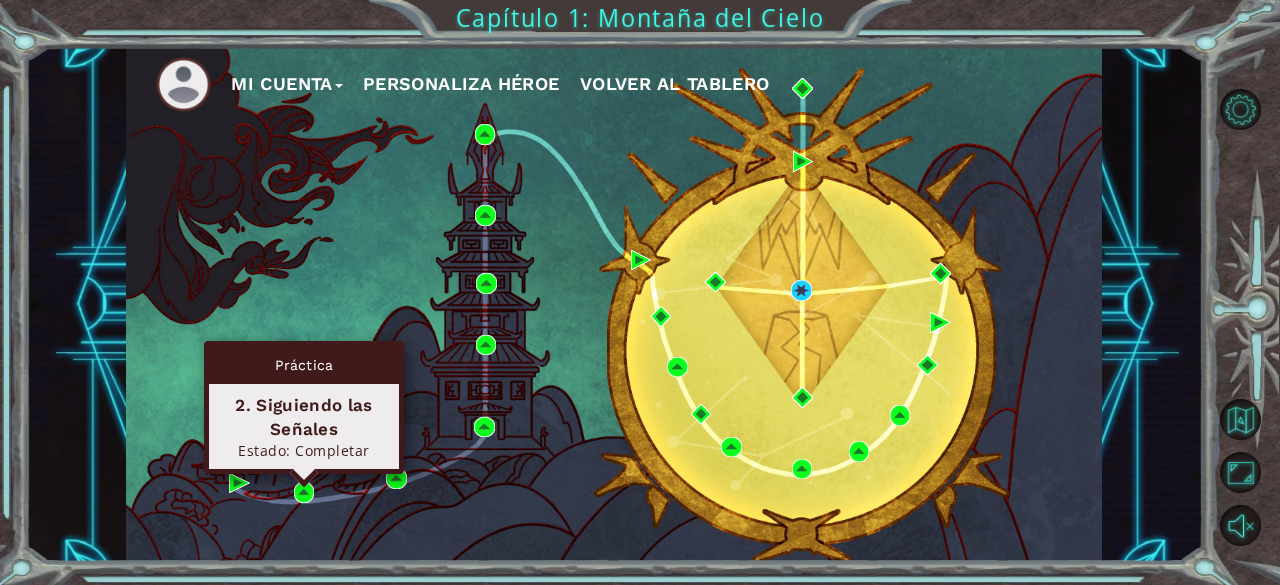 click on "Práctica
2. Siguiendo las Señales
Estado: Completar" at bounding box center [304, 407] 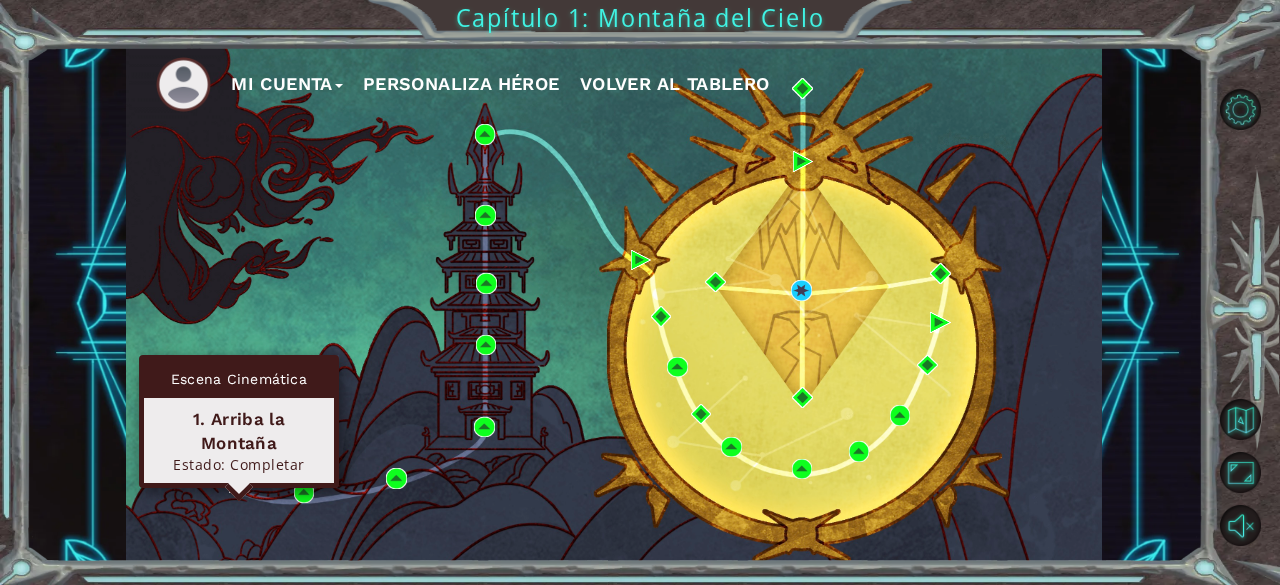 click at bounding box center [239, 483] 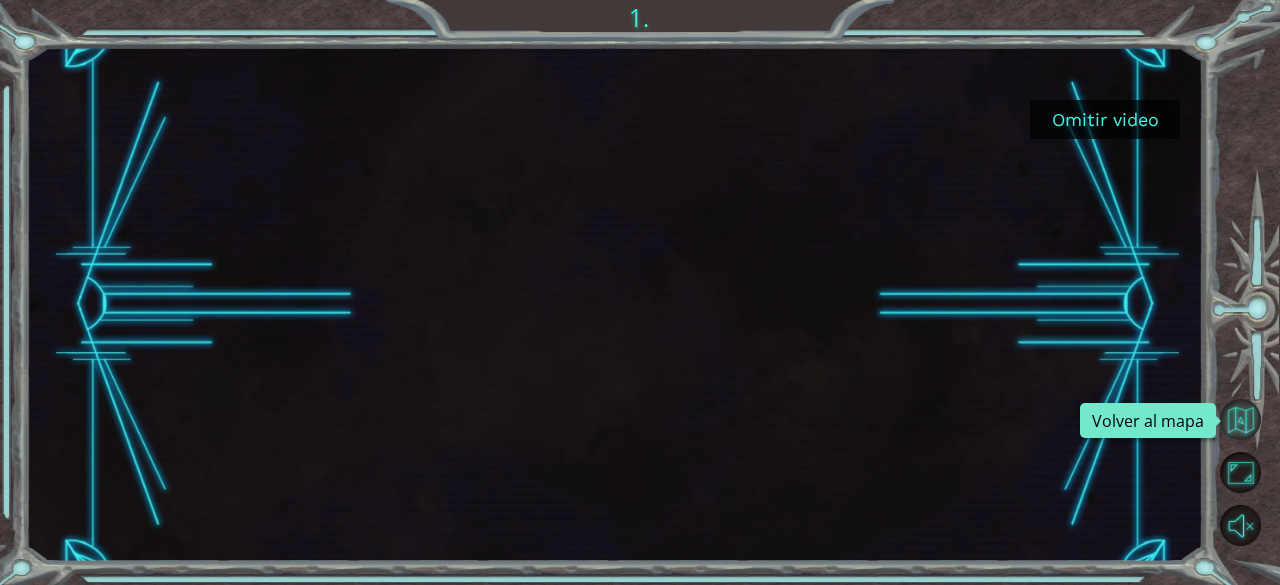 click at bounding box center (1240, 419) 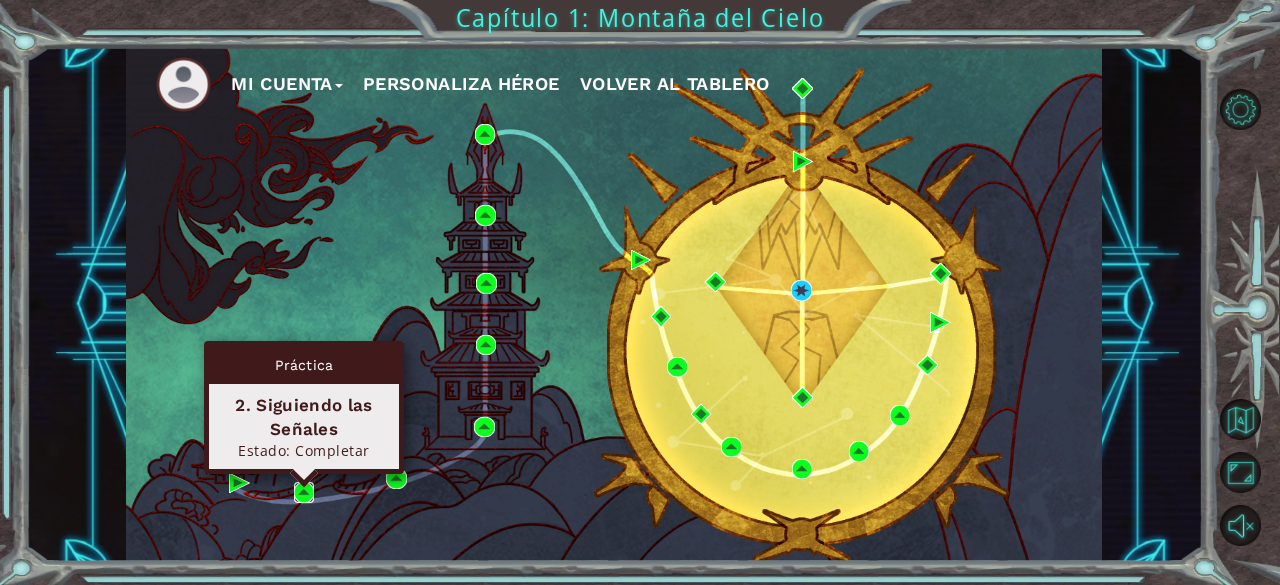 click at bounding box center (304, 492) 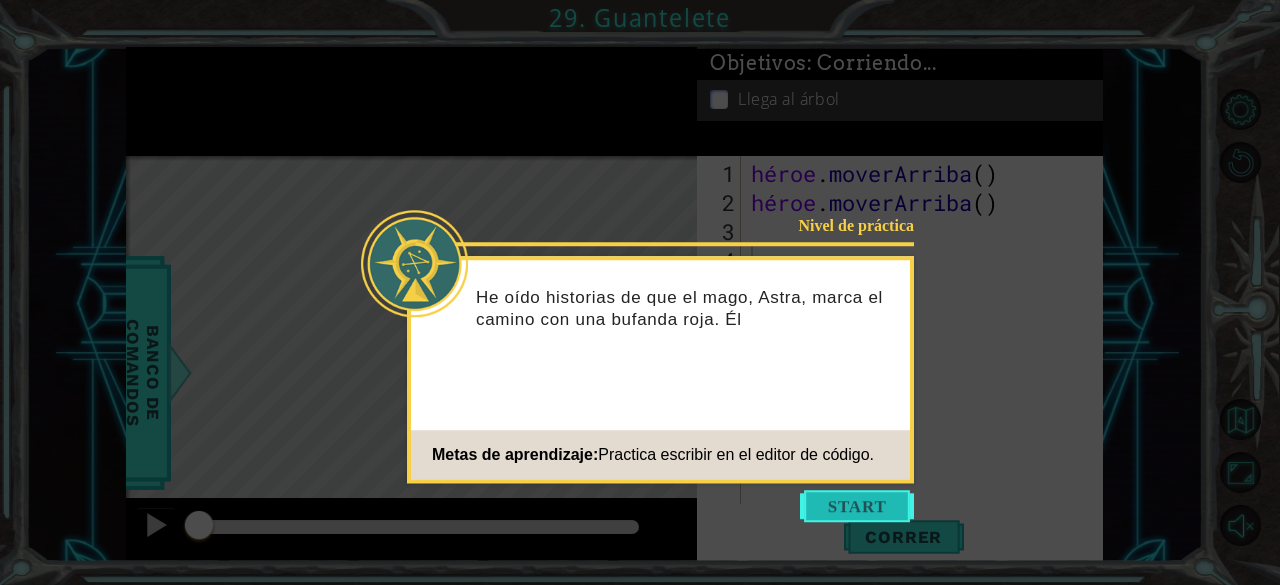 click at bounding box center [857, 506] 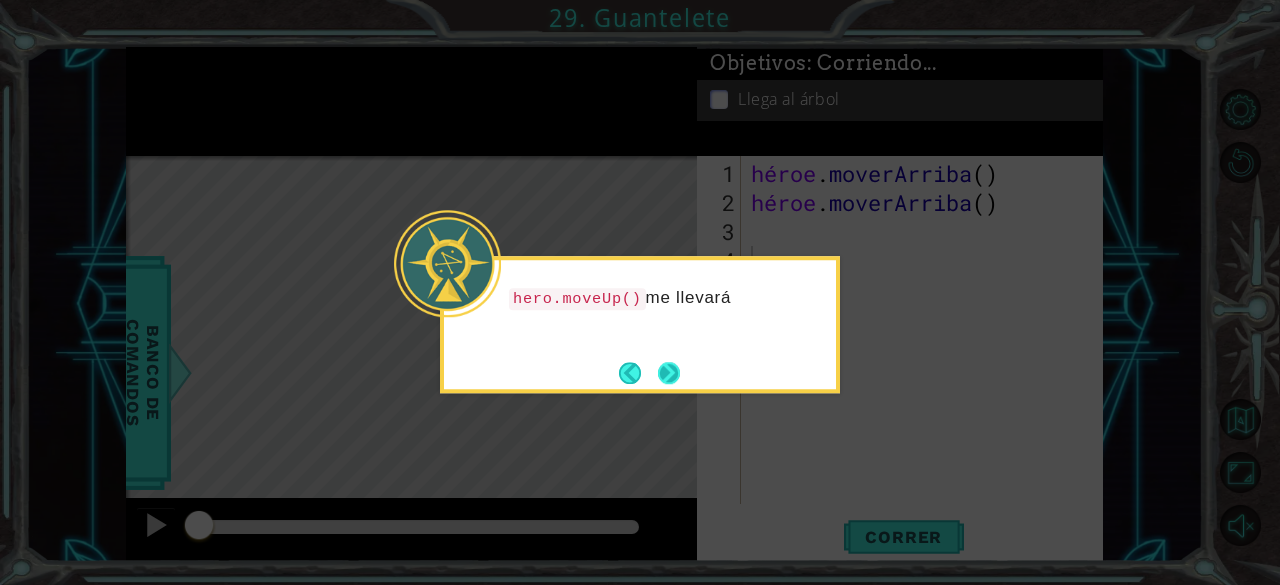 click at bounding box center [669, 373] 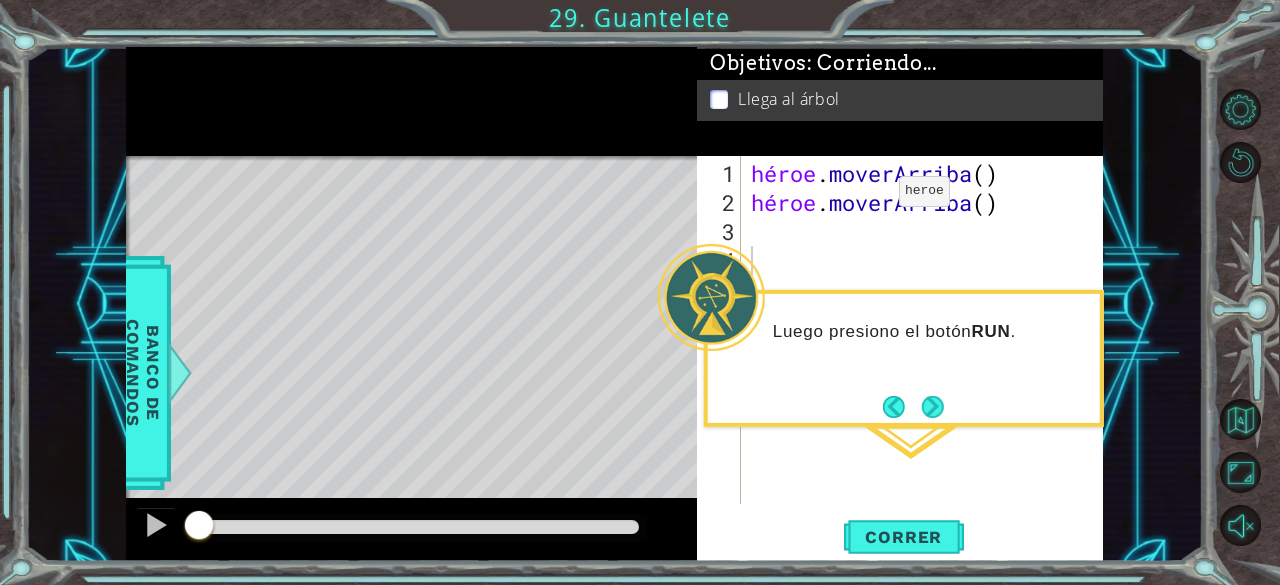click on "1     הההההההההההההההההההההההההההההההה הההההההההההההההההההההההההההההההה הההההההההההההההההההההההההההההההה הההההההההההההההההההההההההההההההה הההההההההההההההההההההההההההההההה הההההההההההההההההההההההההההההההה הההההההההההההההההההההההההההההההה הההההההההההההההההההההההההההההההה XXXXXXXXXXXXXXXXXXXXXXXXXXXXXXXXXXXXXXXXXXXXXXXXXXXXXXXXXXXXXXXXXXXXXXXXXXXXXXXXXXXXXXXXXXXXXXXXXXXXXXXXXXXXXXXXXXXXXXXXXXXXXXXXXXXXXXXXXXXXXXXXXXXXXXXXXXXXXXXXXXXXXXXXXXXXXXXXXXXXXXXXXXXXXXXXXXXXXXXXXXXXXXXXXXXXXXXXXXXXXXXXXXXXXXXXXXXXXXXXXXXXXXXXXXXXXXXX Solución × Objetivos  : Corriendo...       Llega al árbol
1 2 3 4 héroe  .  moverArriba  (  ) héroe  .  moverArriba  (  )     Código Salvado Correr Declaración / Llamar / heroe métodos   héroe     moverArriba(pasos)  :" at bounding box center [640, 292] 